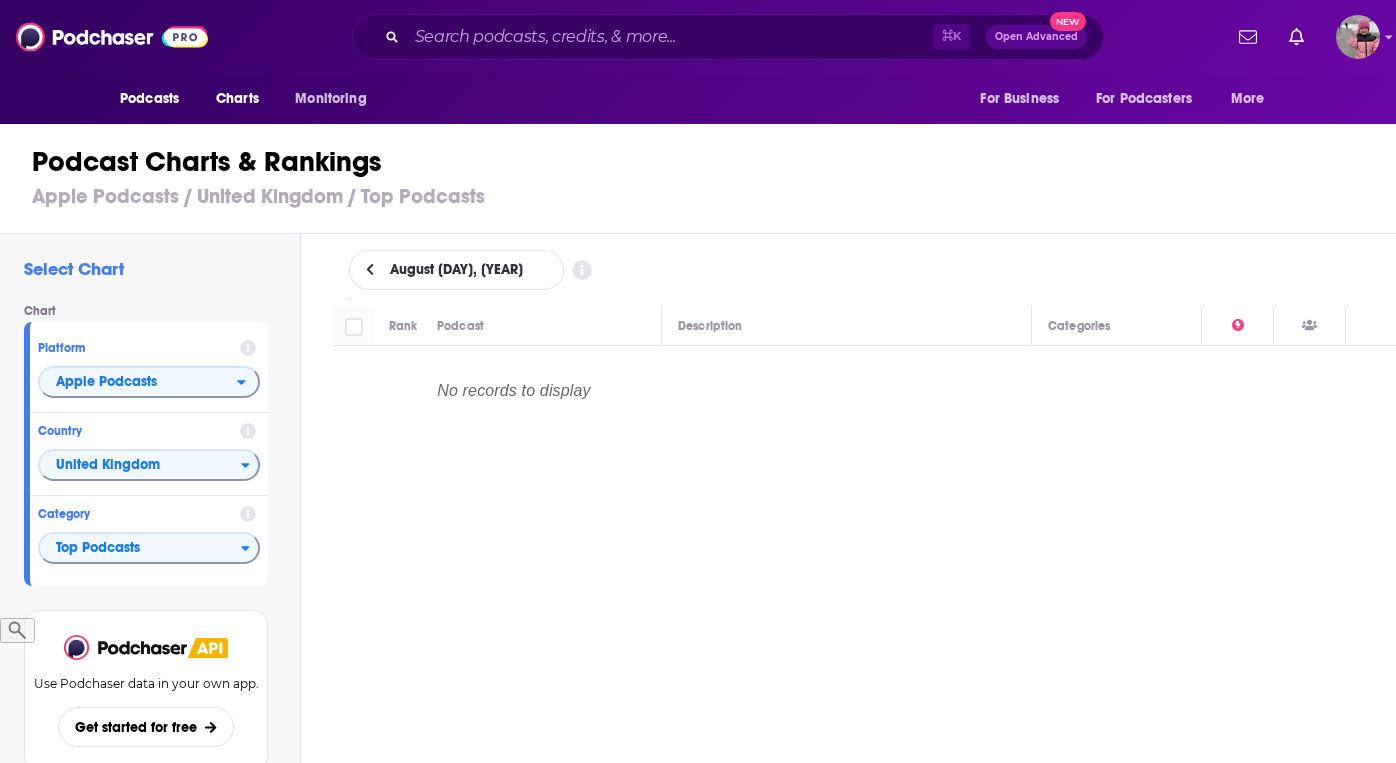 scroll, scrollTop: 0, scrollLeft: 0, axis: both 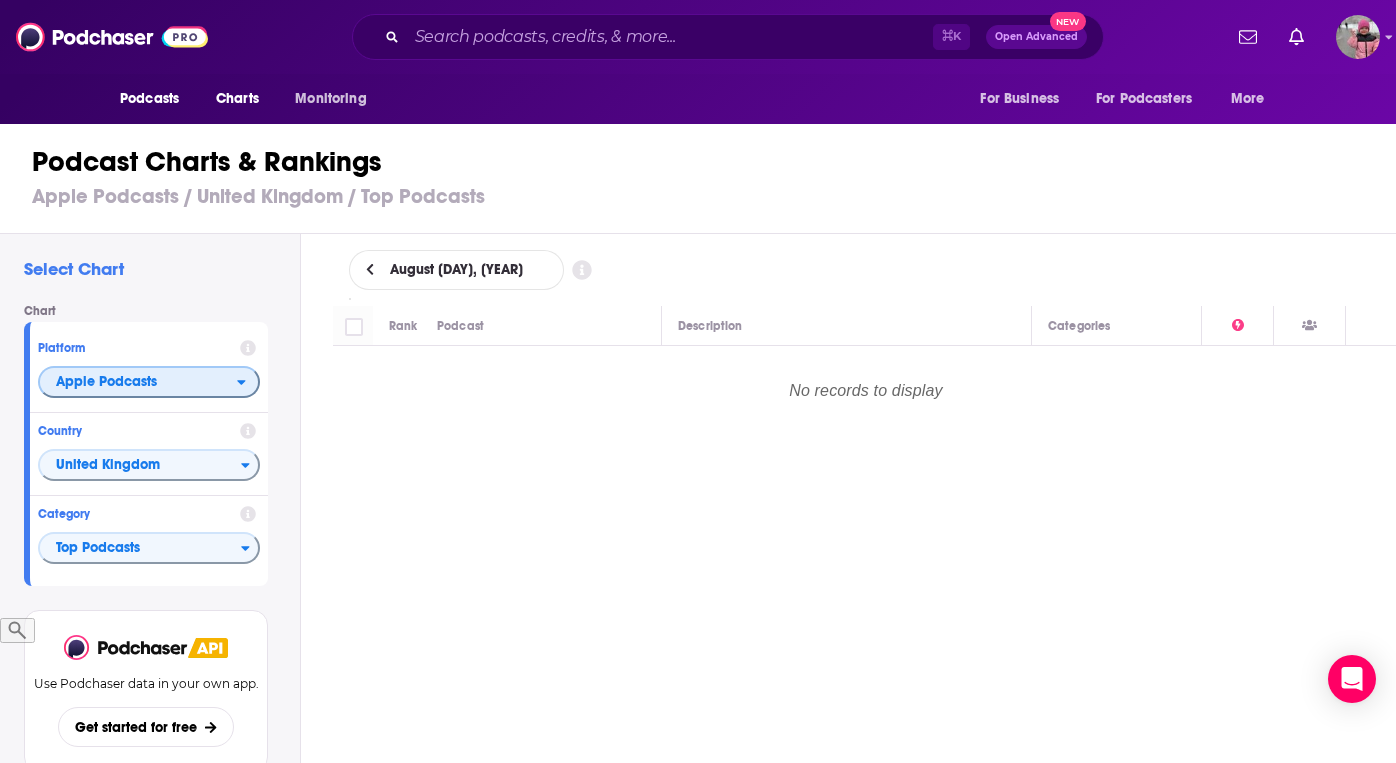click on "Apple Podcasts" at bounding box center [106, 382] 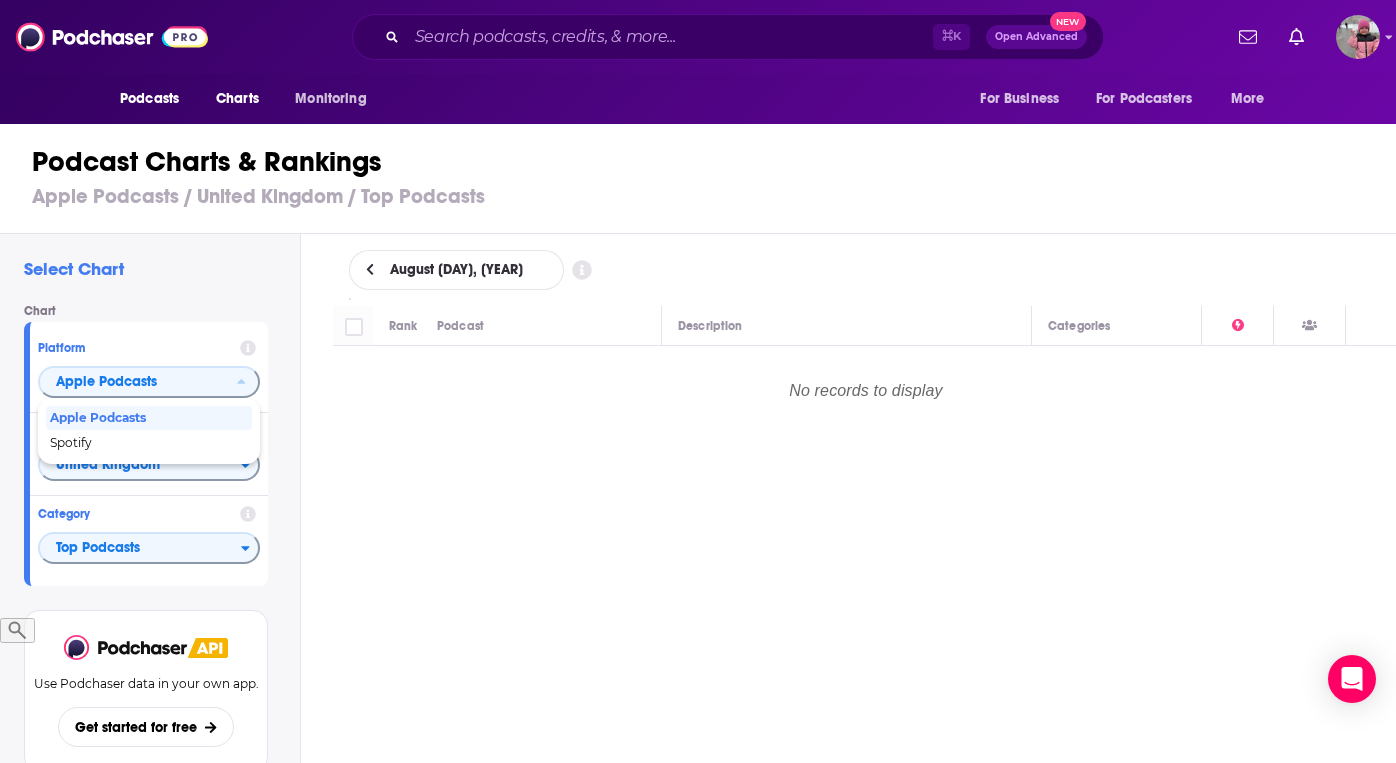 click on "Platform Apple Podcasts Apple Podcasts Spotify Country United Kingdom Category Top Podcasts" at bounding box center (146, 454) 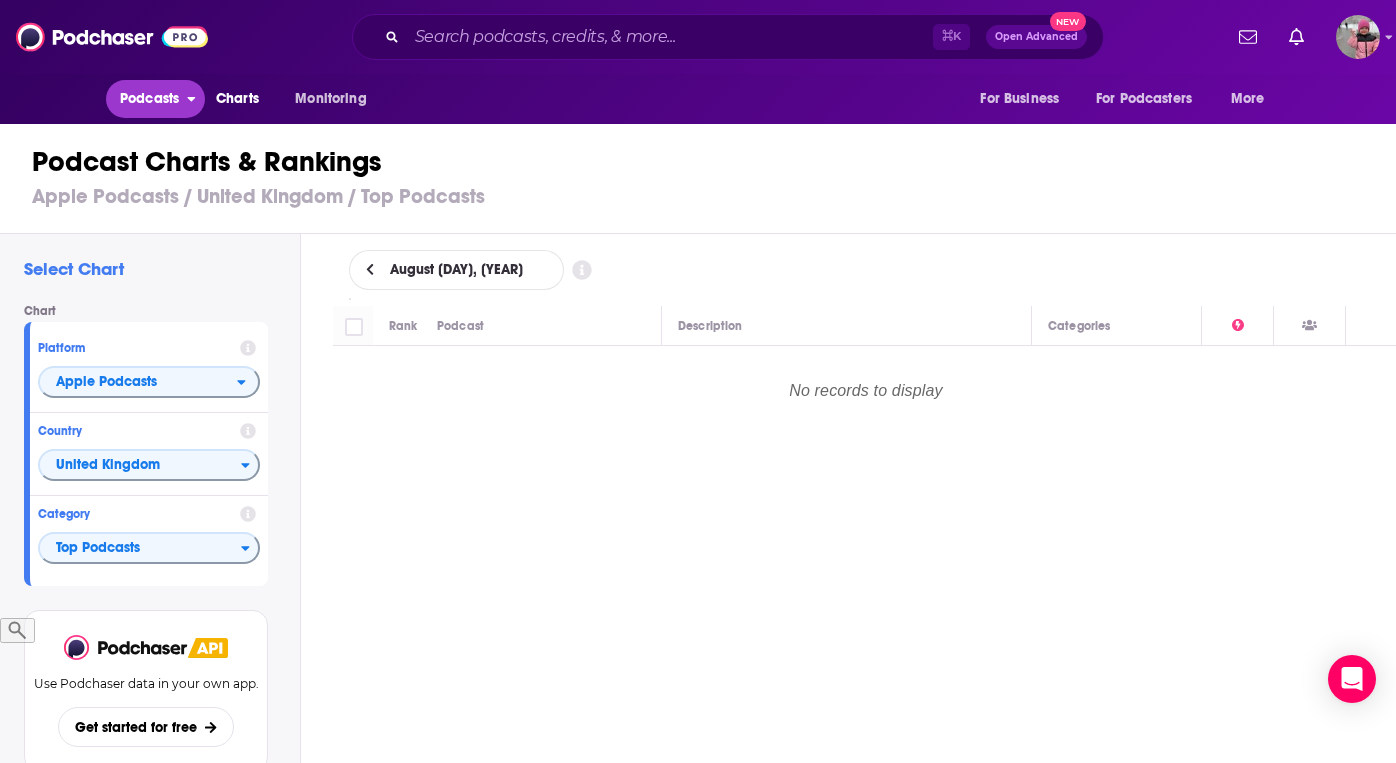 click on "Podcasts" at bounding box center [149, 99] 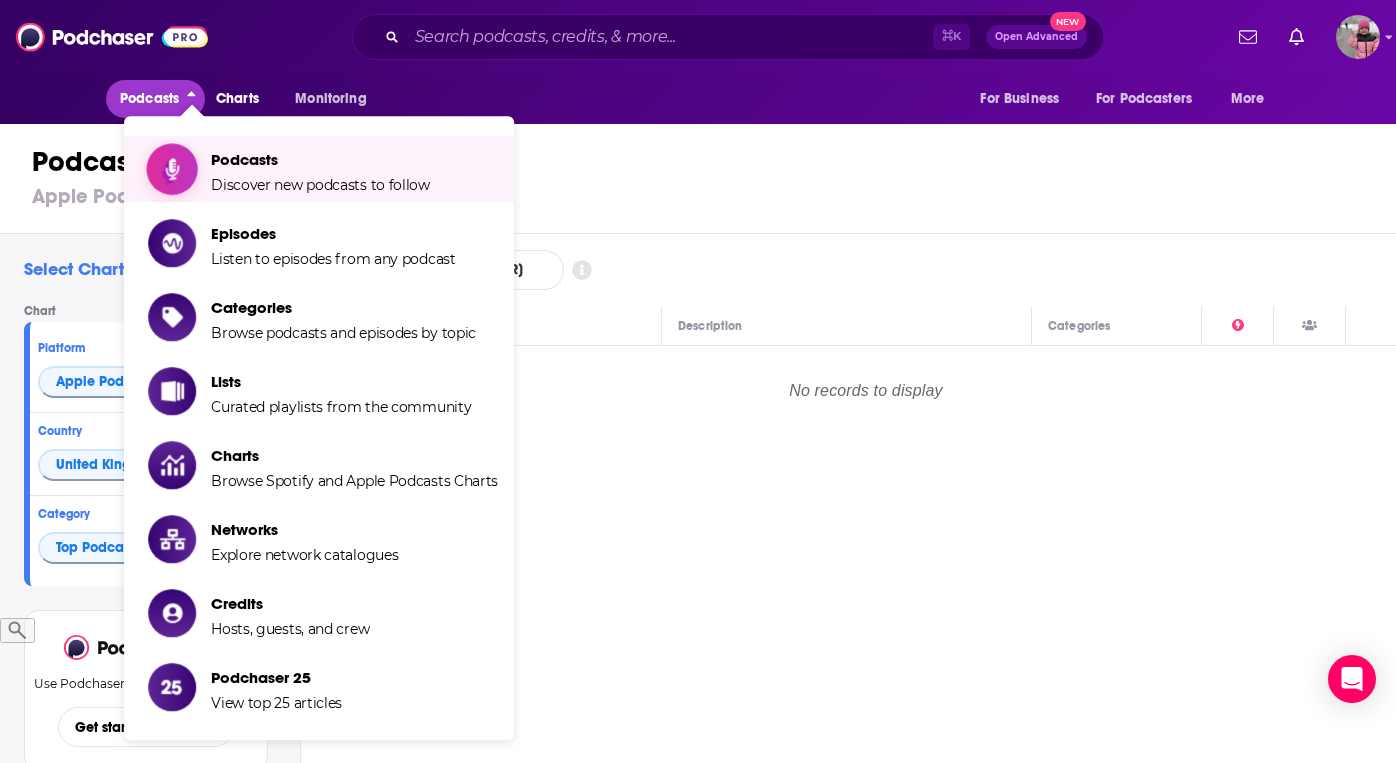 click on "Podcasts" at bounding box center (320, 159) 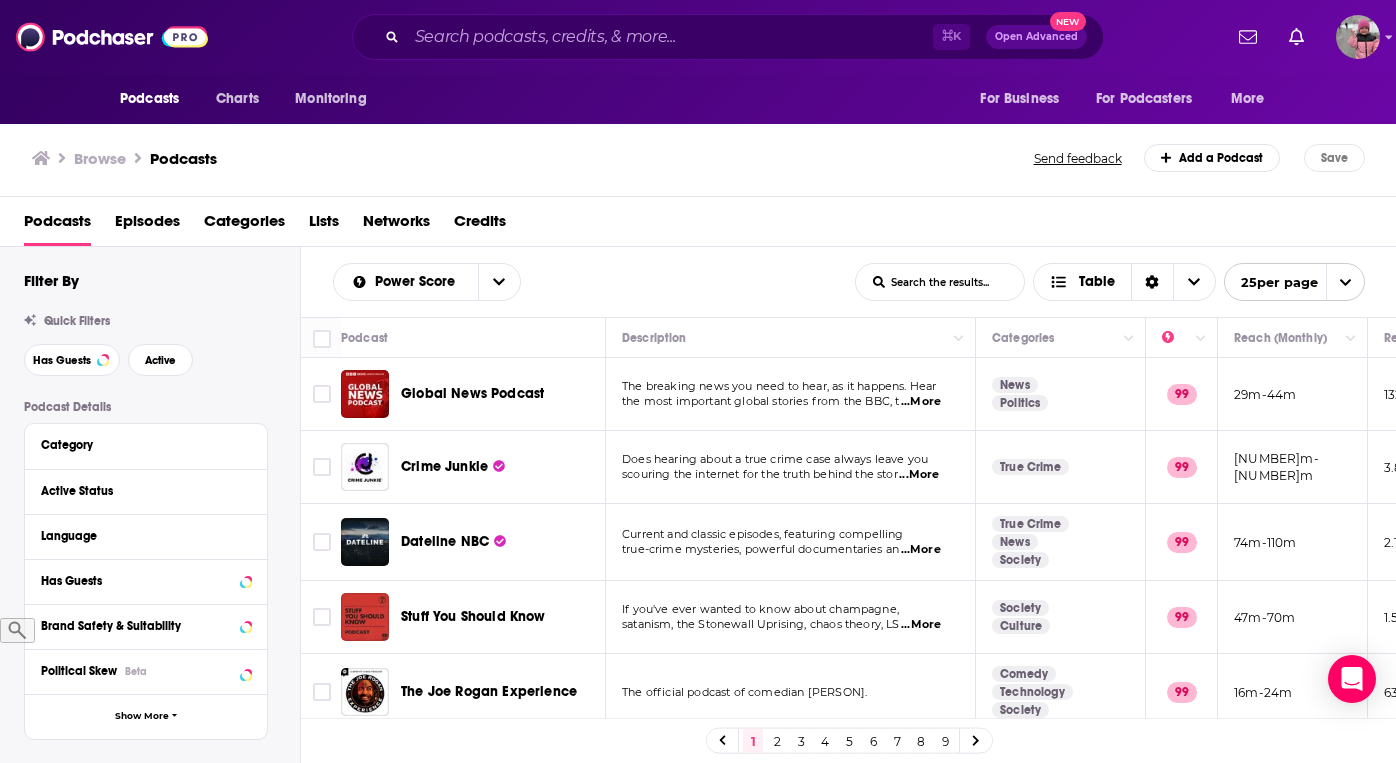 click on "Browse" at bounding box center (100, 158) 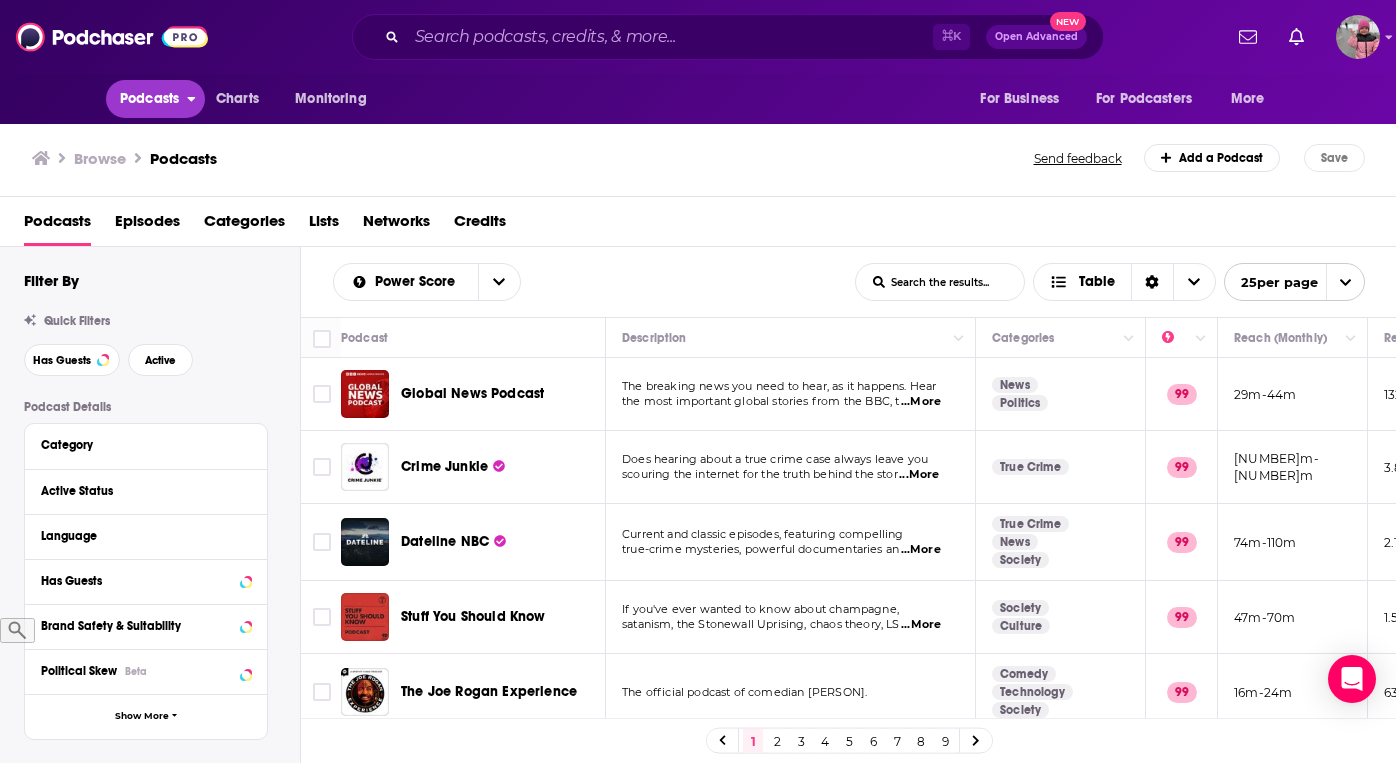click on "Podcasts" at bounding box center (149, 99) 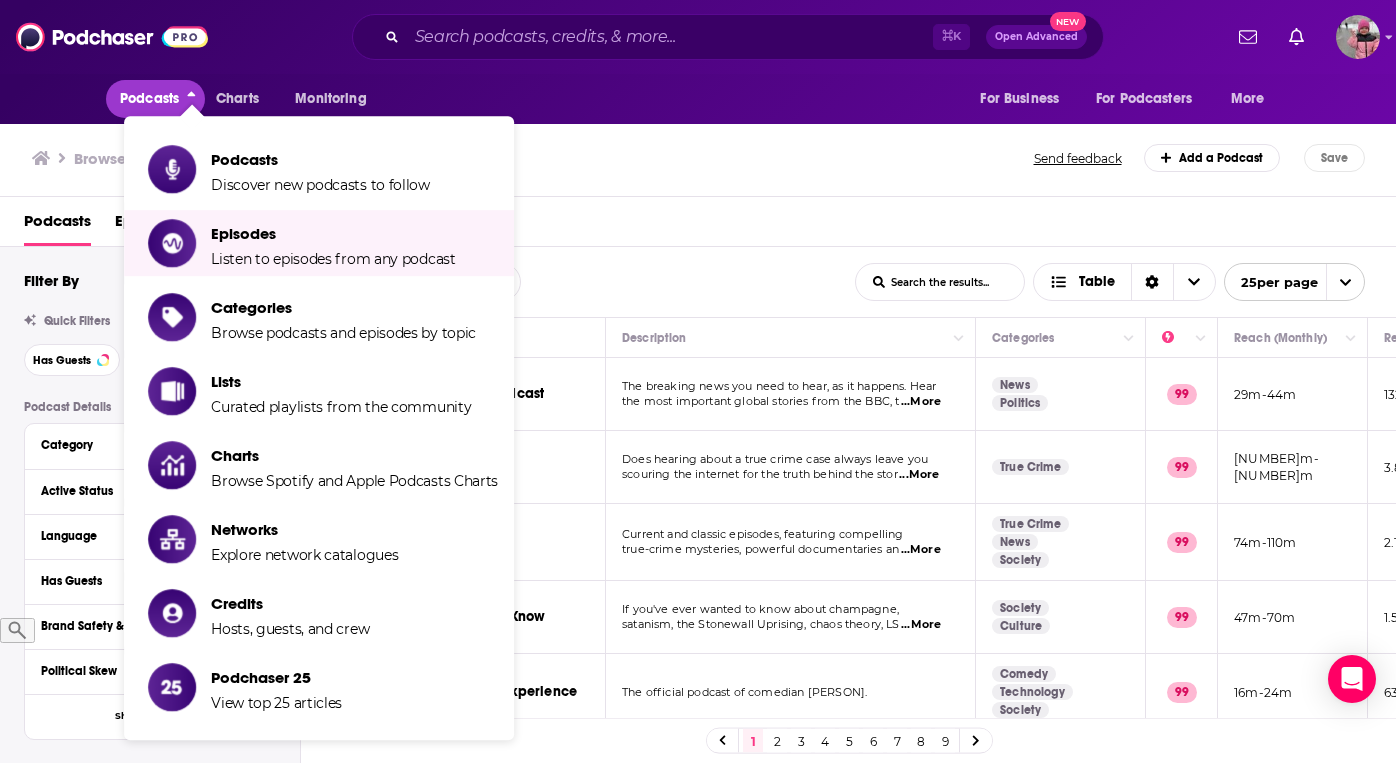 click on "Podcasts Charts Monitoring For Business For Podcasters More" at bounding box center (698, 99) 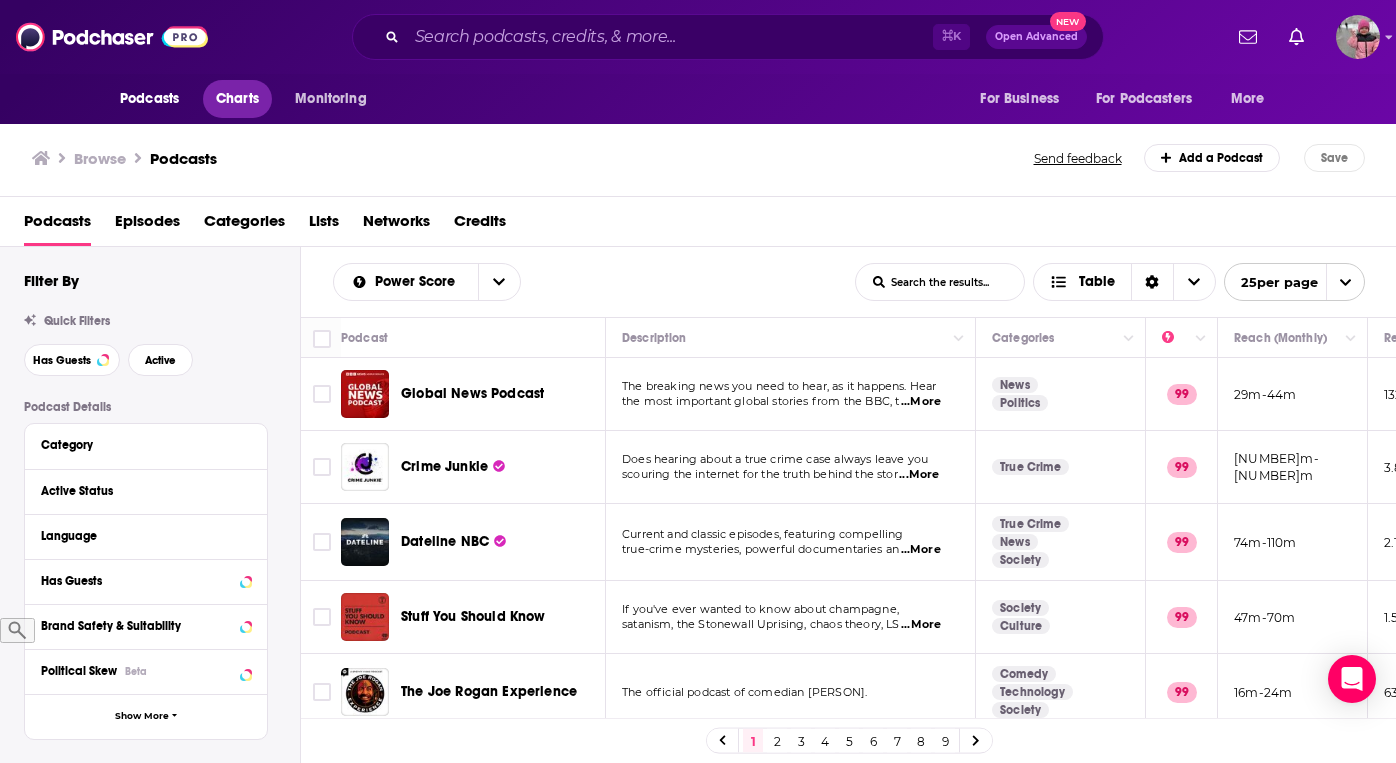 click on "Charts" at bounding box center [237, 99] 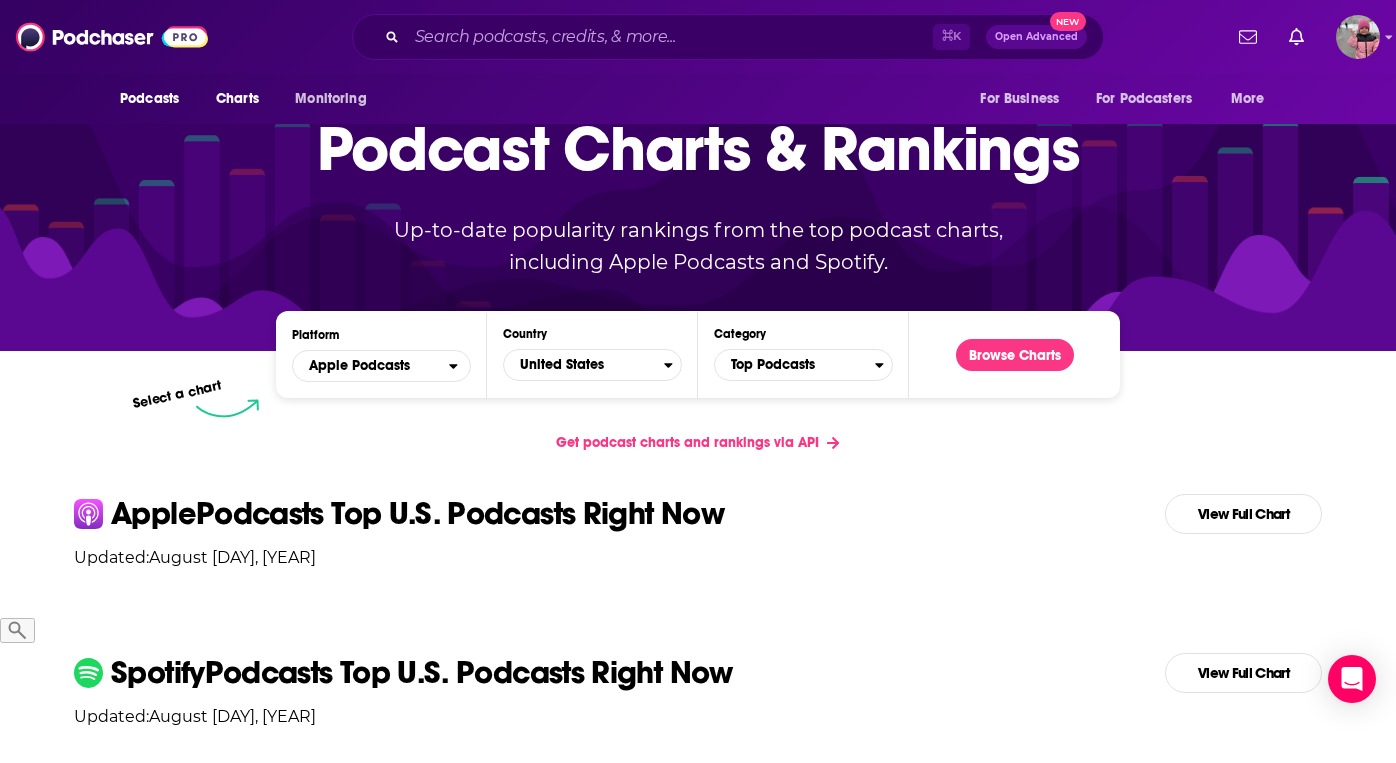 scroll, scrollTop: 129, scrollLeft: 0, axis: vertical 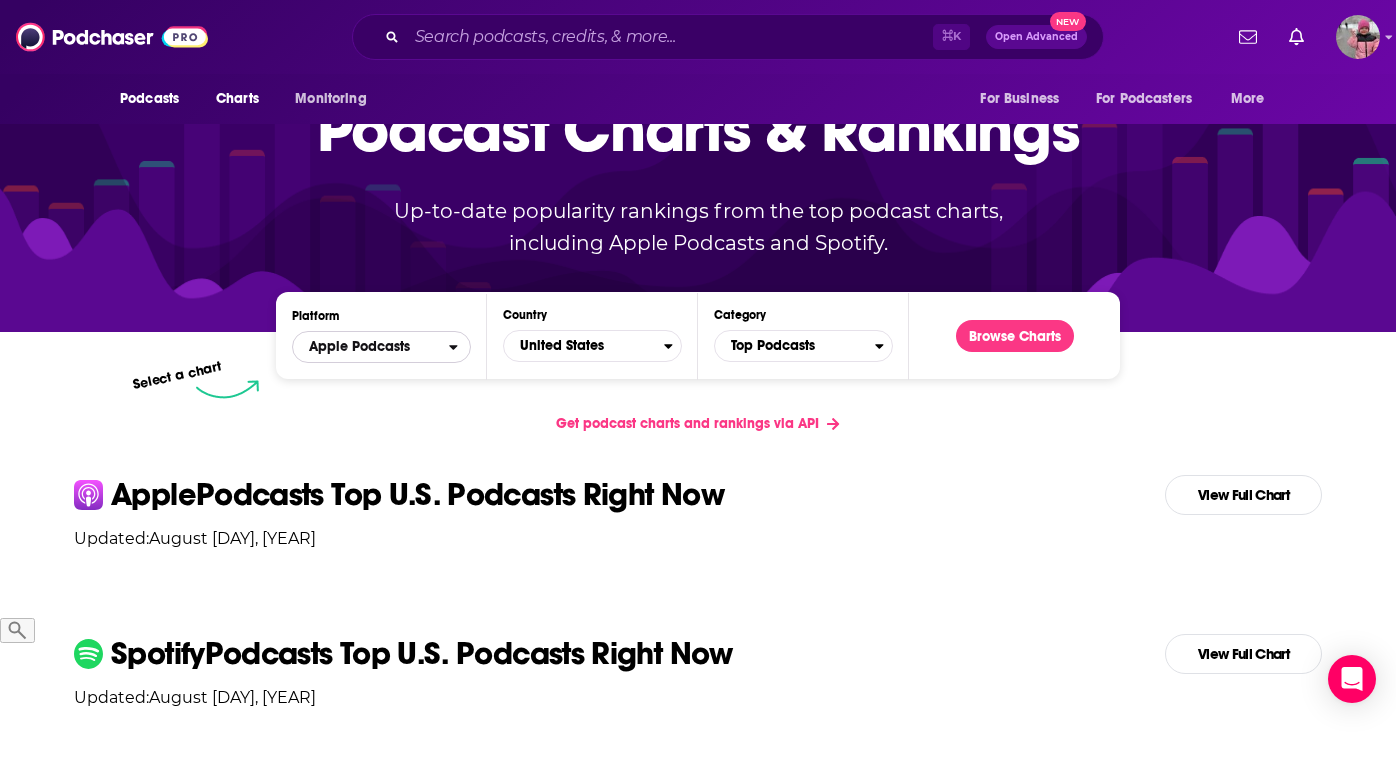 click on "Apple Podcasts" at bounding box center (371, 347) 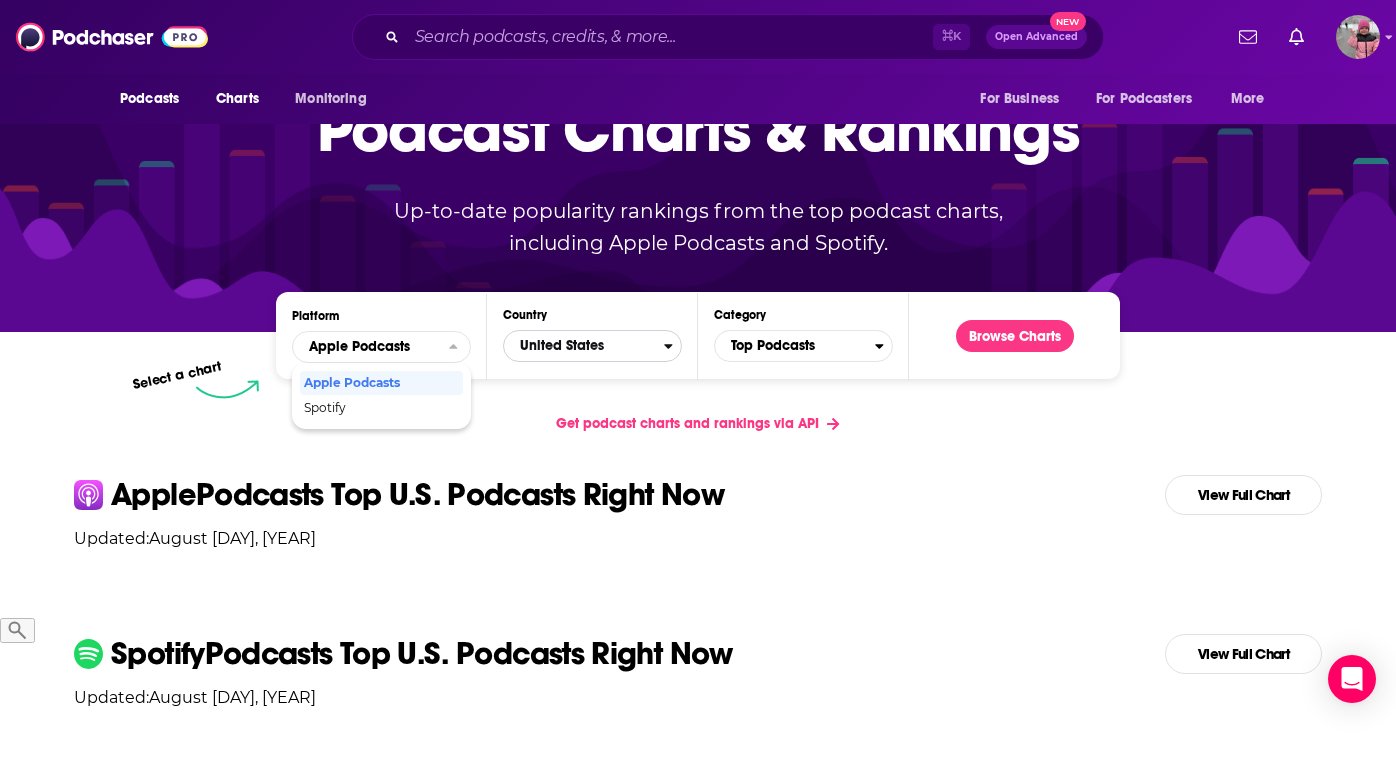 click on "United States" at bounding box center (584, 346) 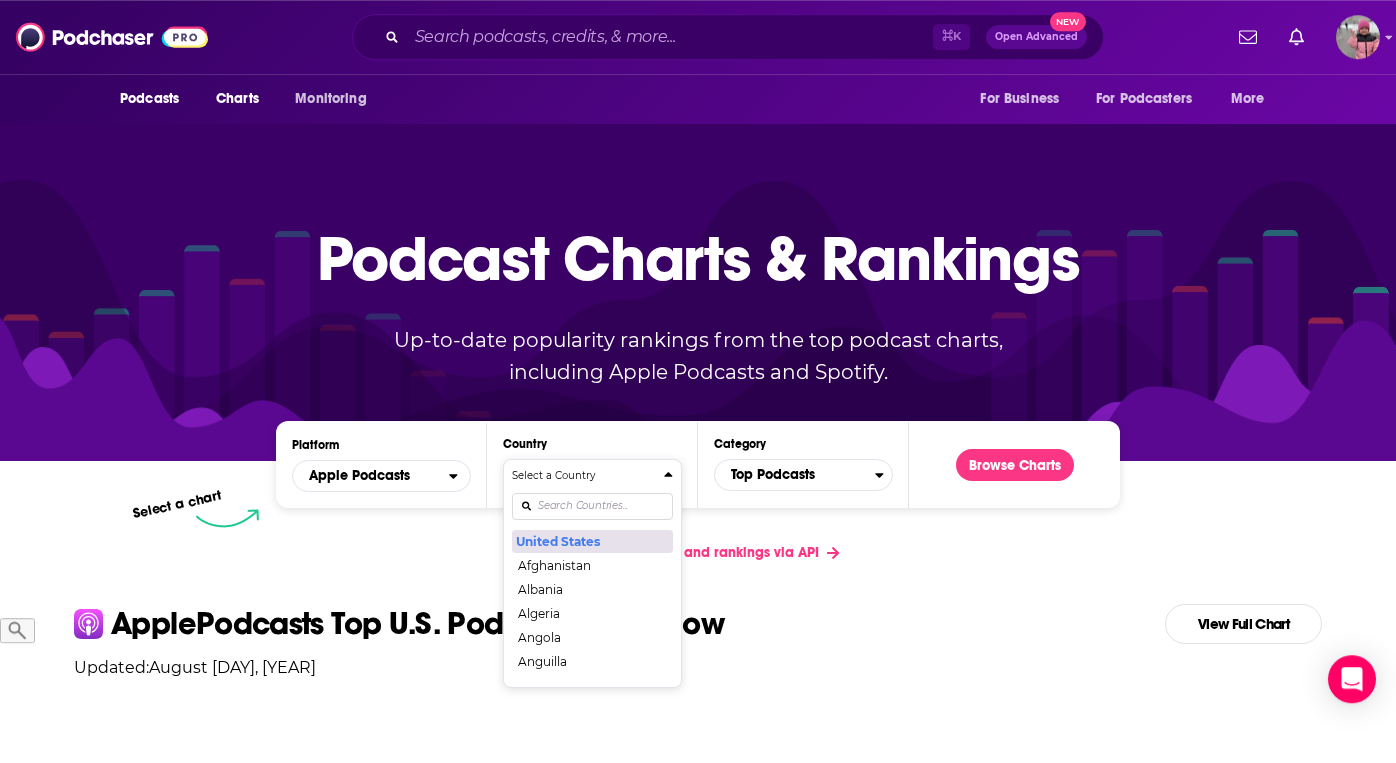scroll, scrollTop: 0, scrollLeft: 0, axis: both 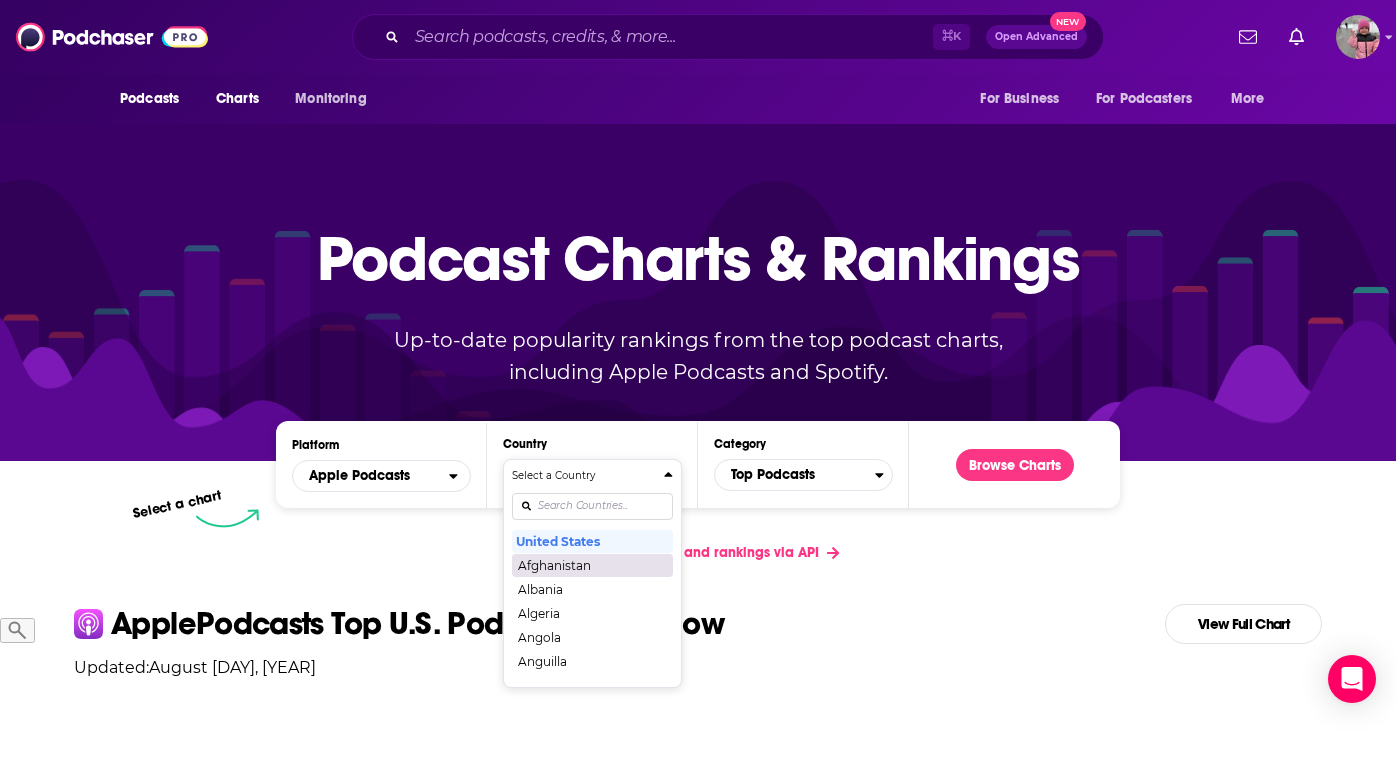 type 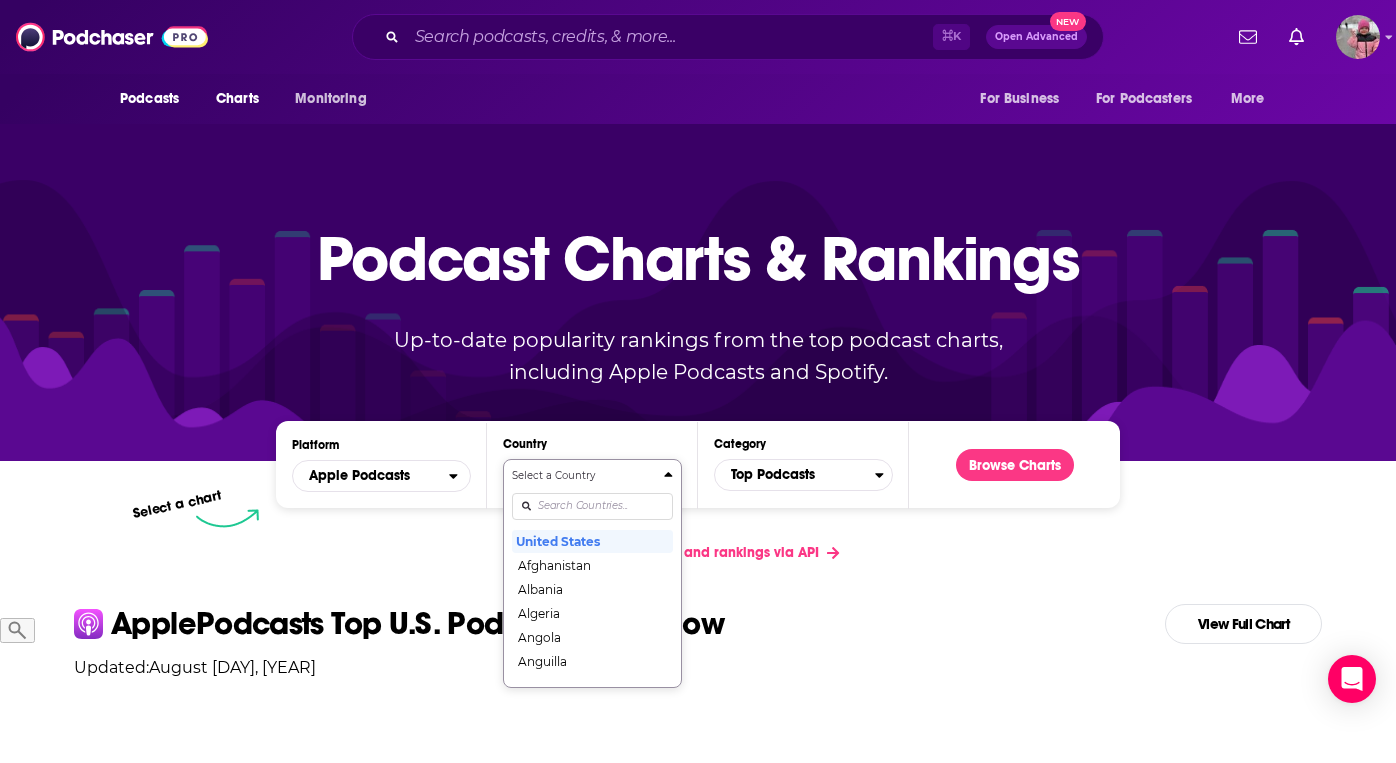 click at bounding box center (592, 506) 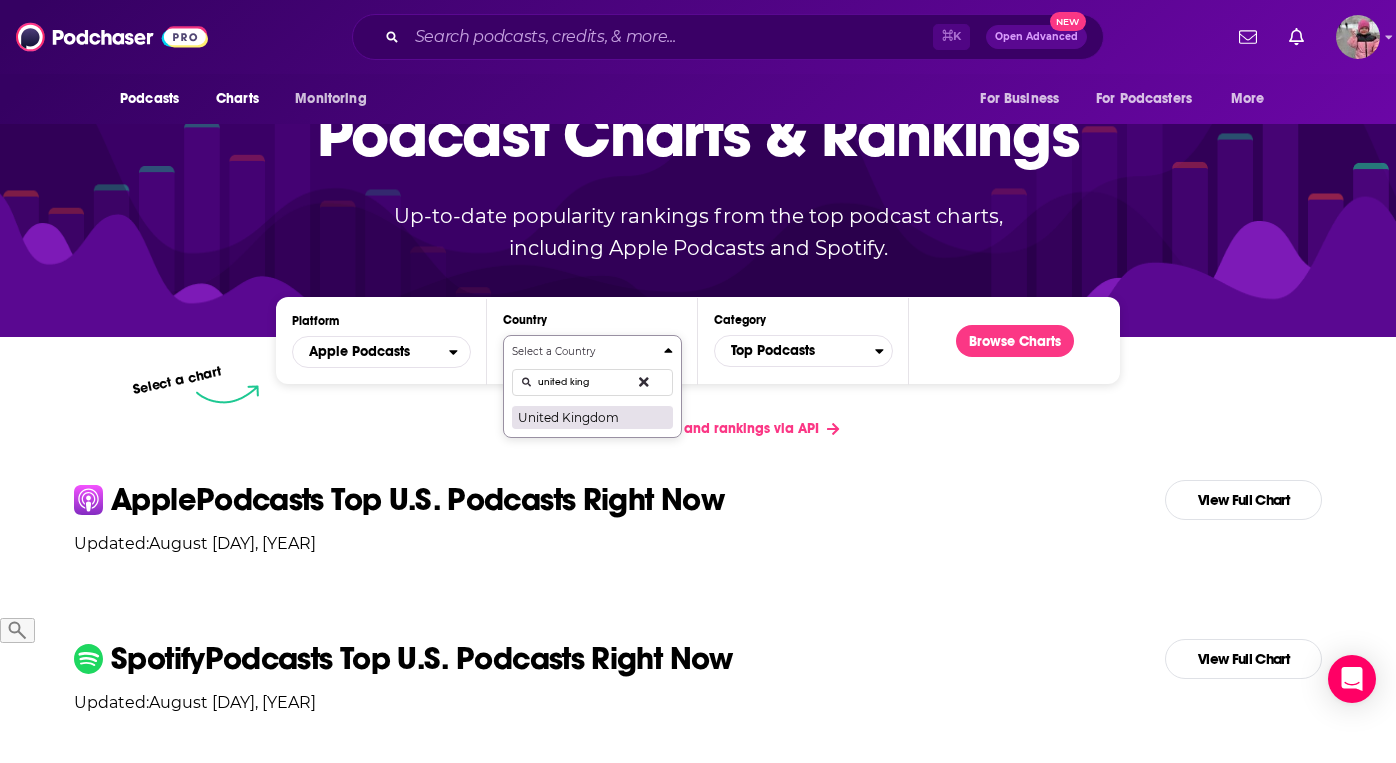 type on "united king" 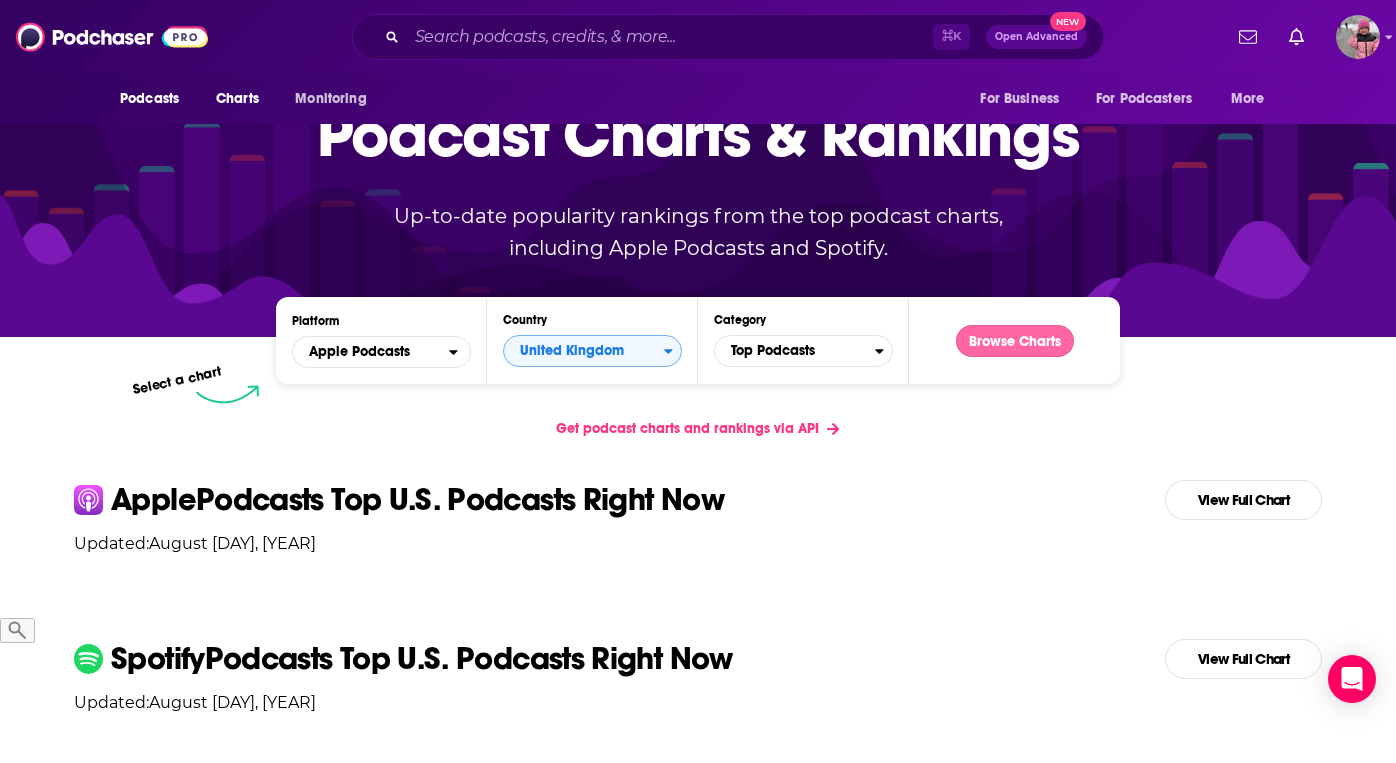 click on "Browse Charts" at bounding box center (1015, 341) 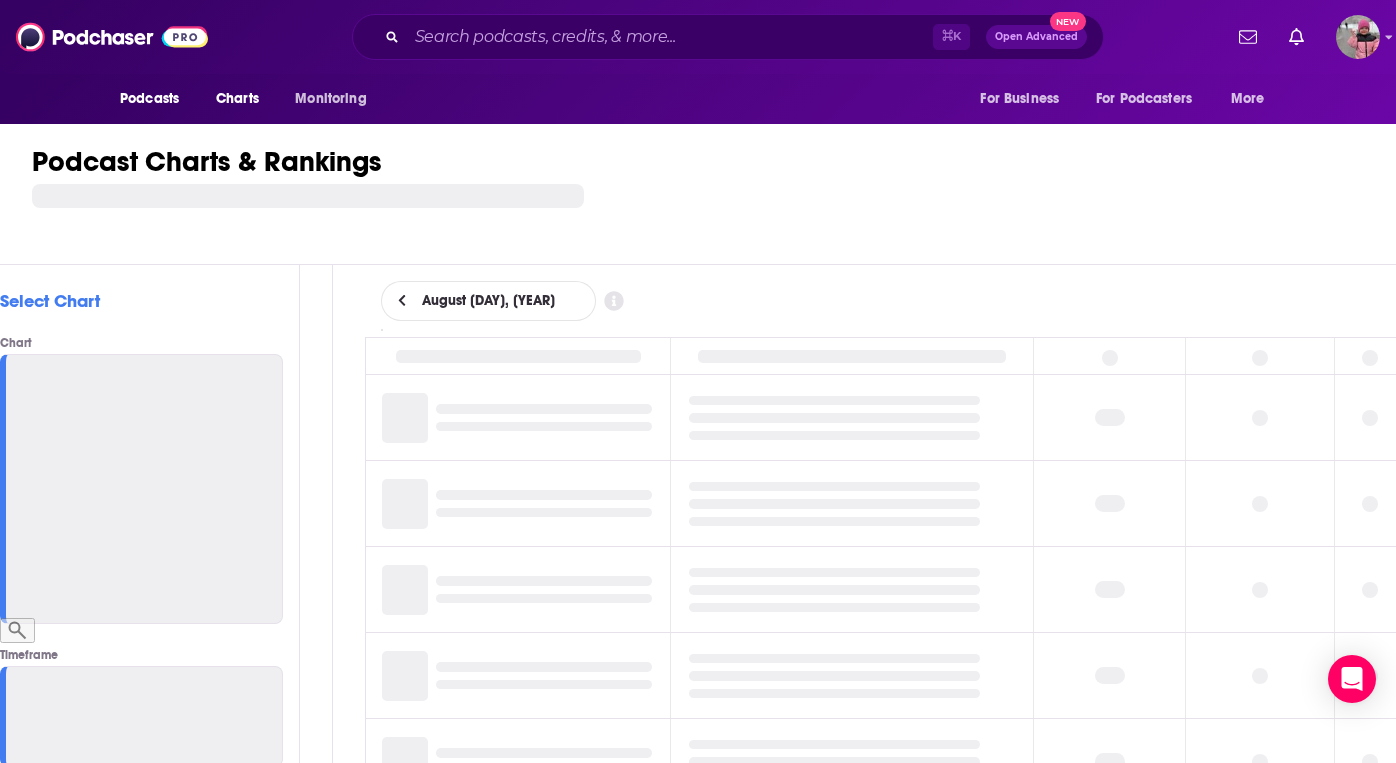 scroll, scrollTop: 0, scrollLeft: 0, axis: both 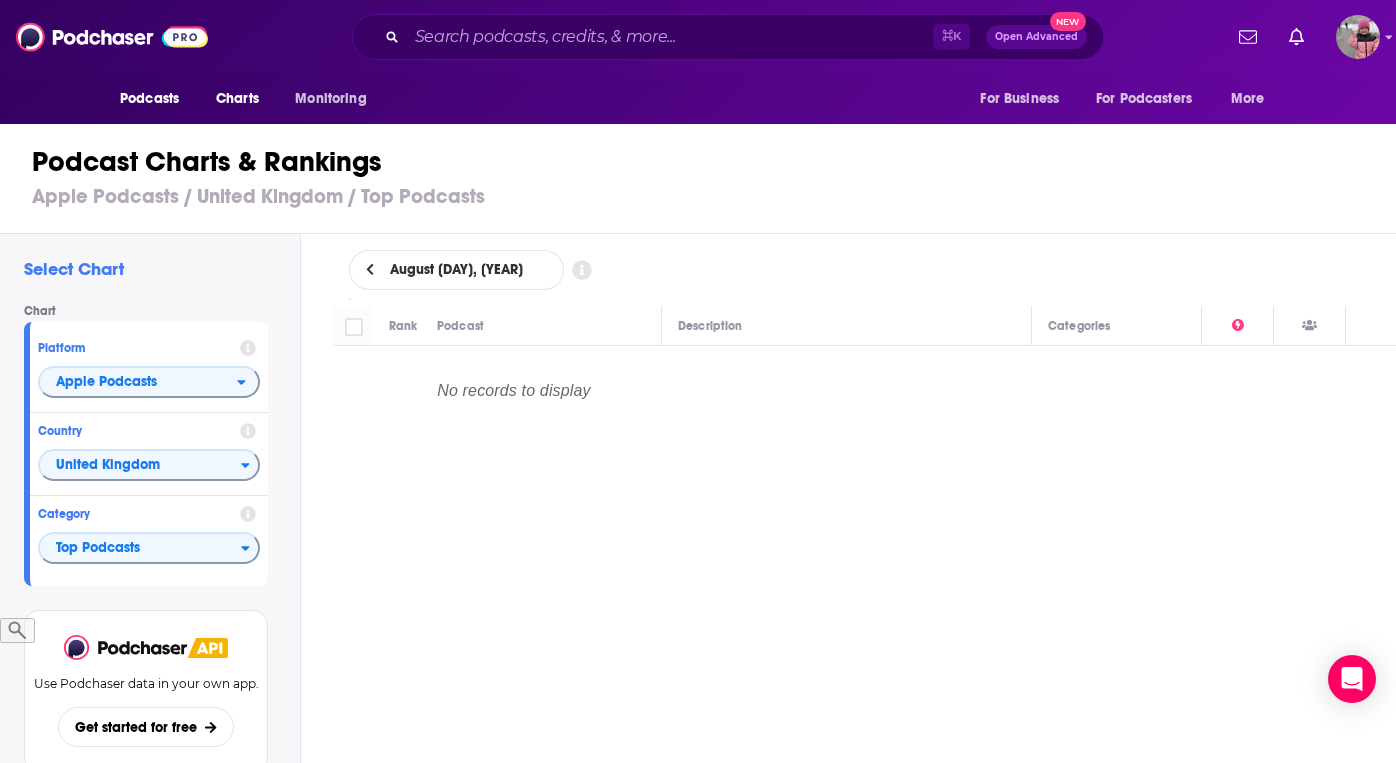 click 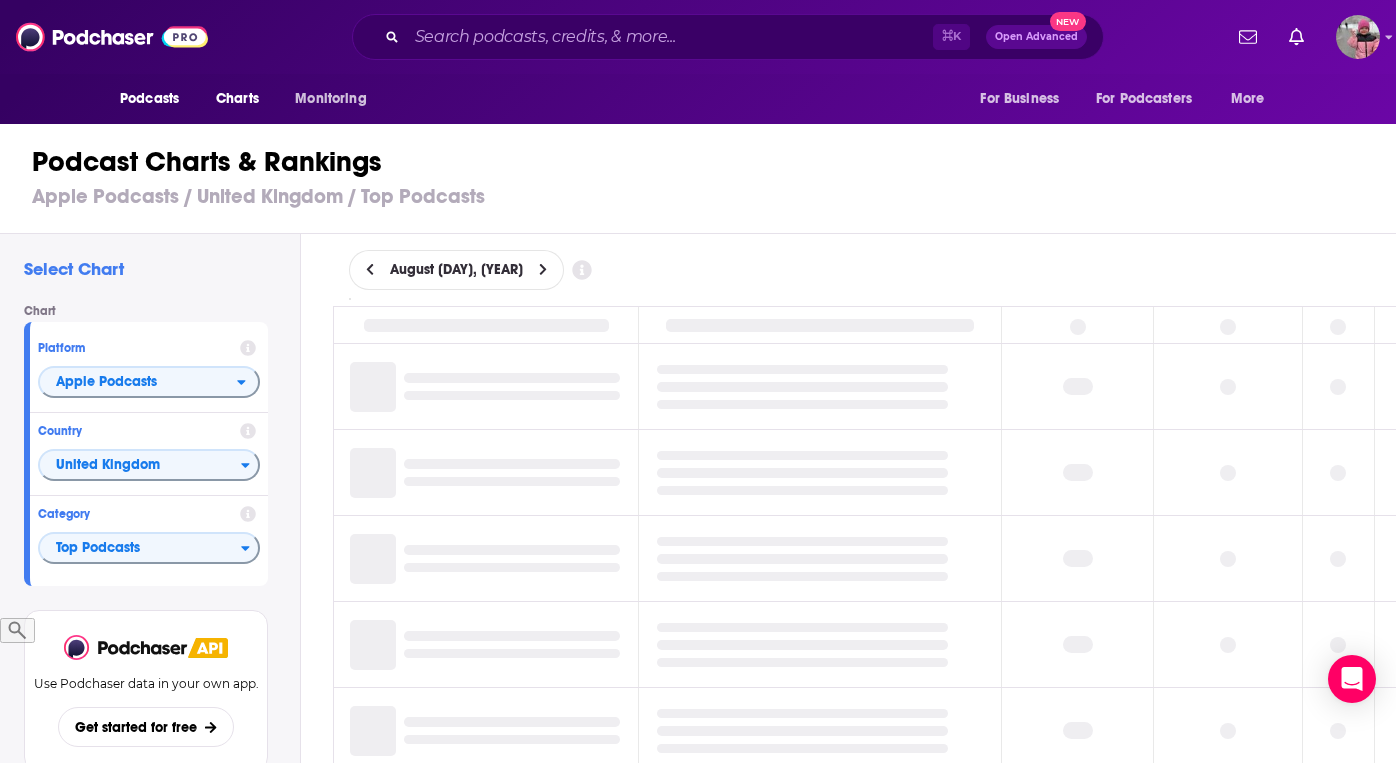 click at bounding box center (370, 270) 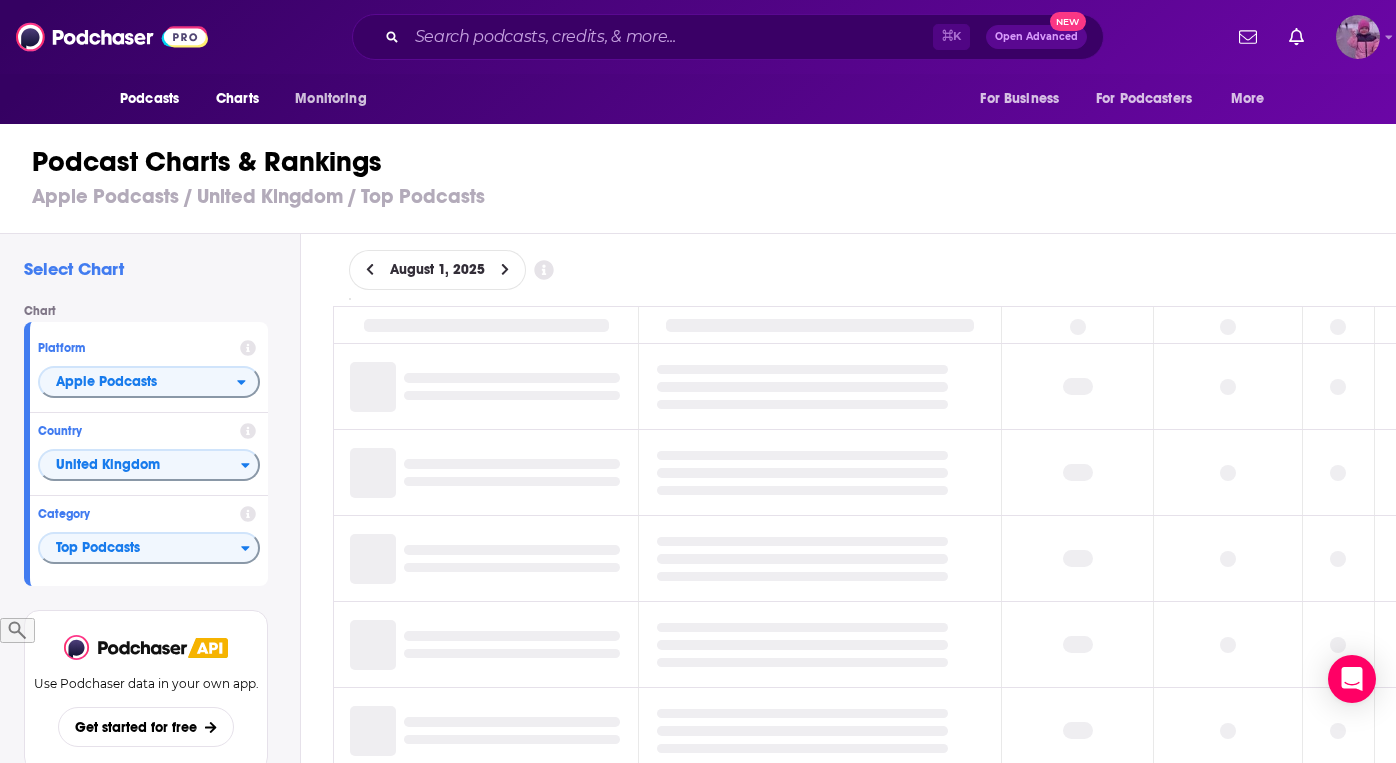 click at bounding box center [1358, 37] 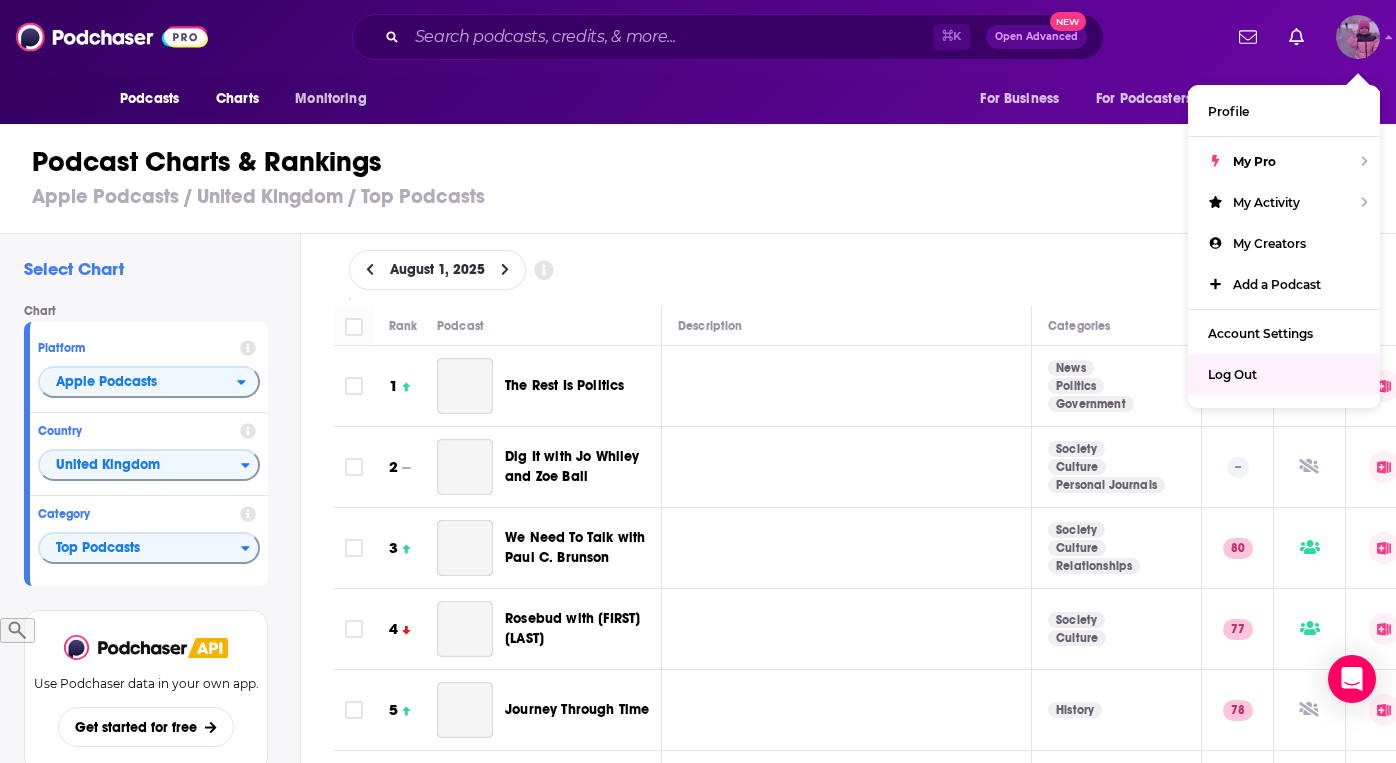click on "My Pro" at bounding box center [1254, 161] 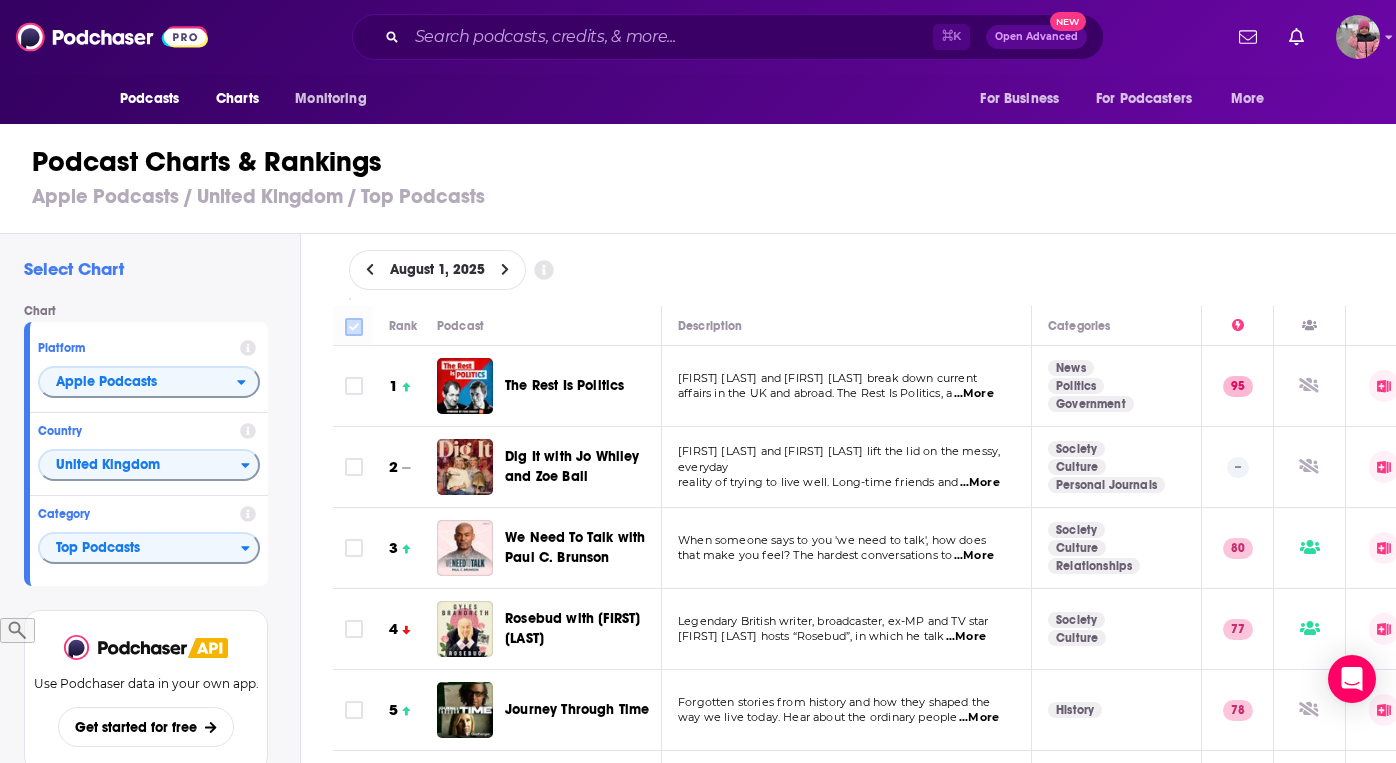 click at bounding box center [354, 327] 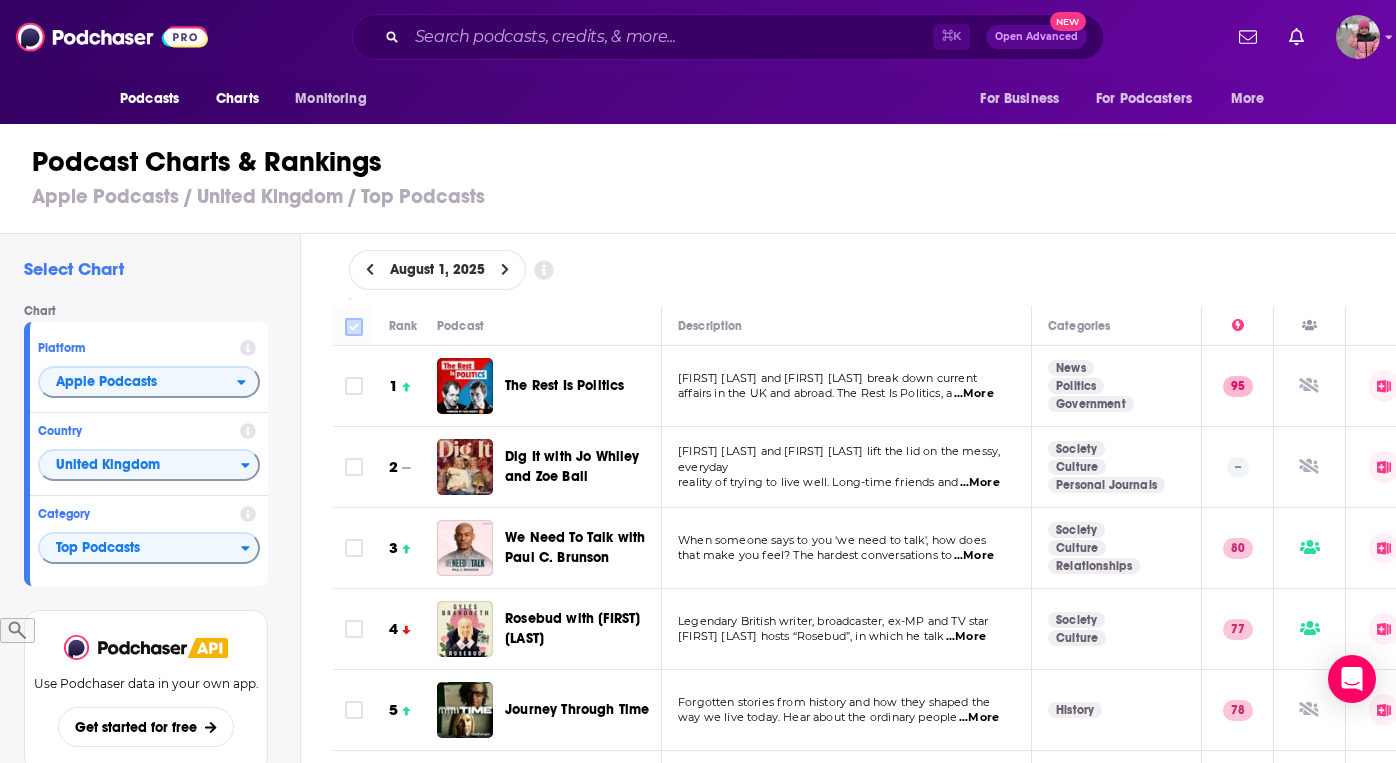checkbox on "true" 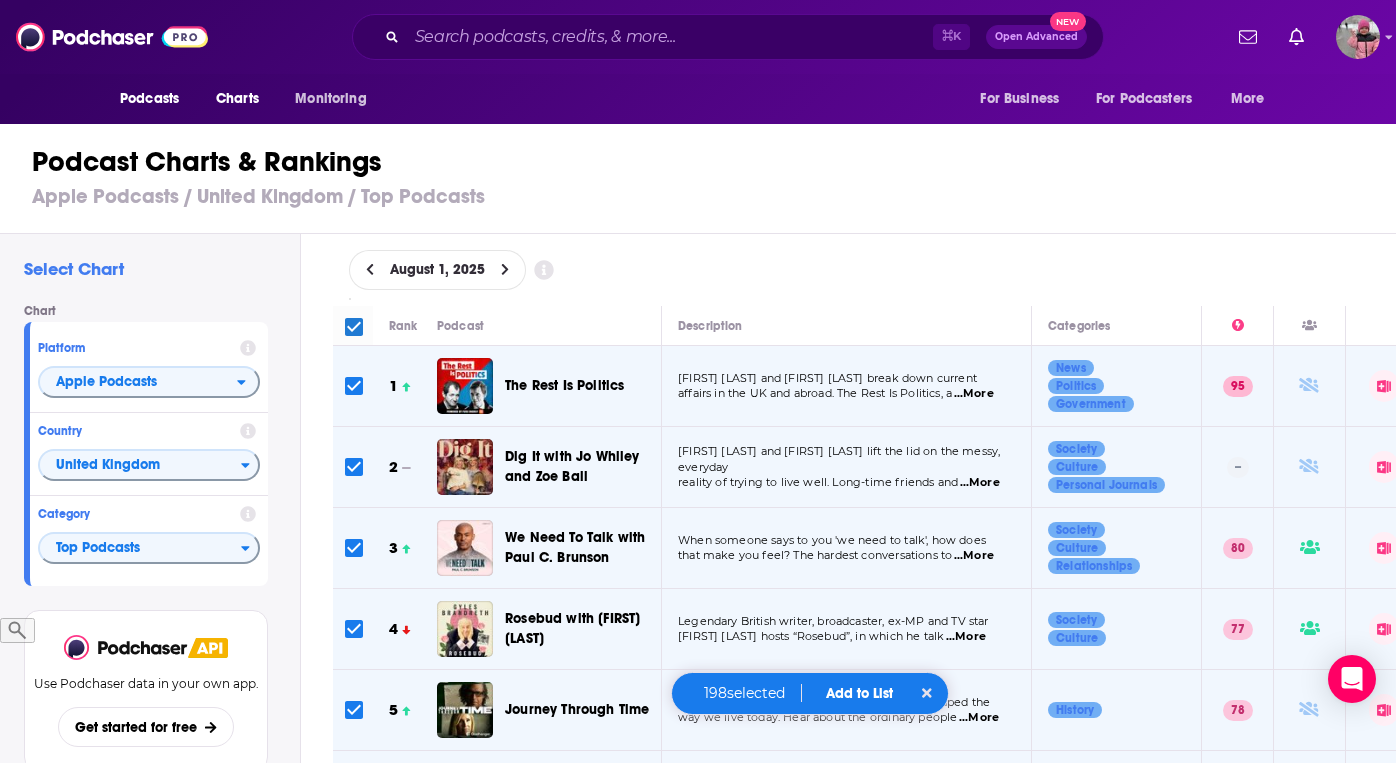 checkbox on "true" 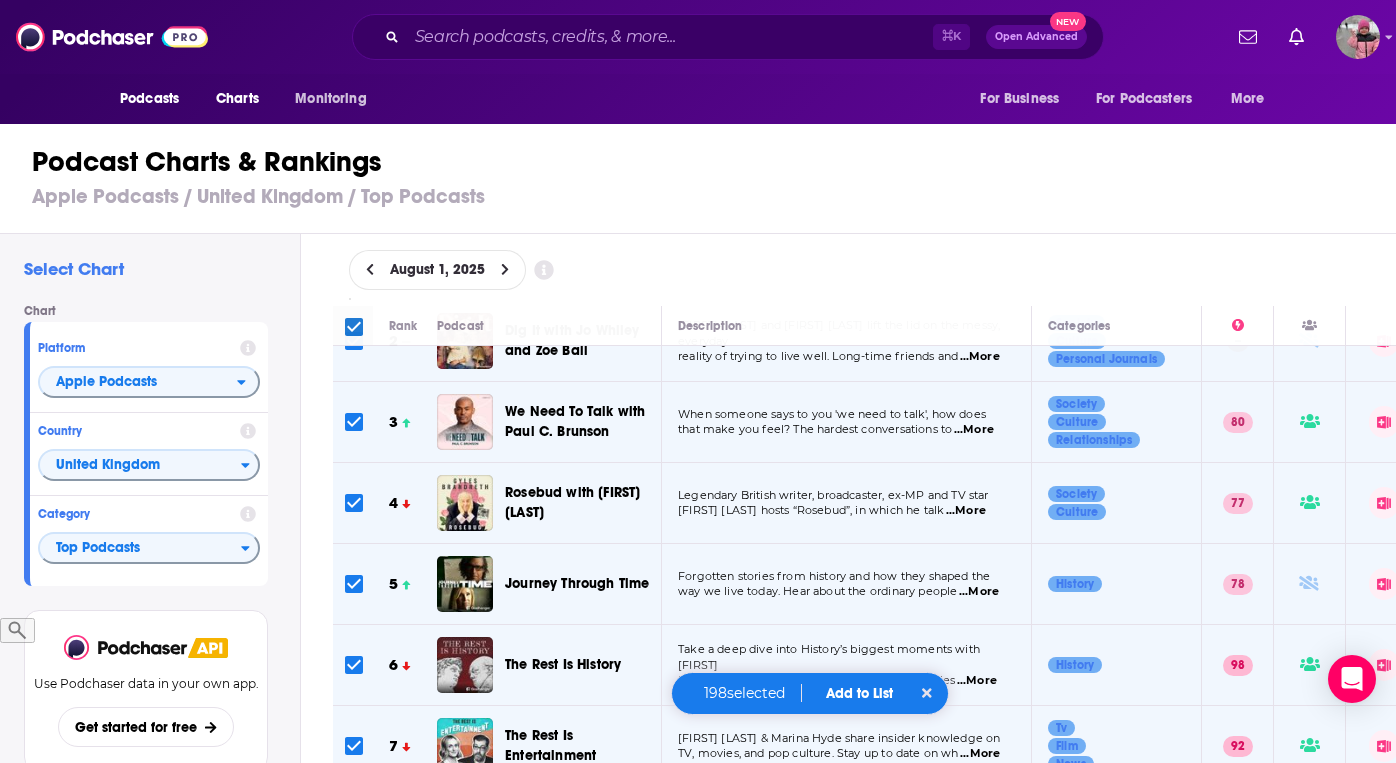 scroll, scrollTop: 137, scrollLeft: 0, axis: vertical 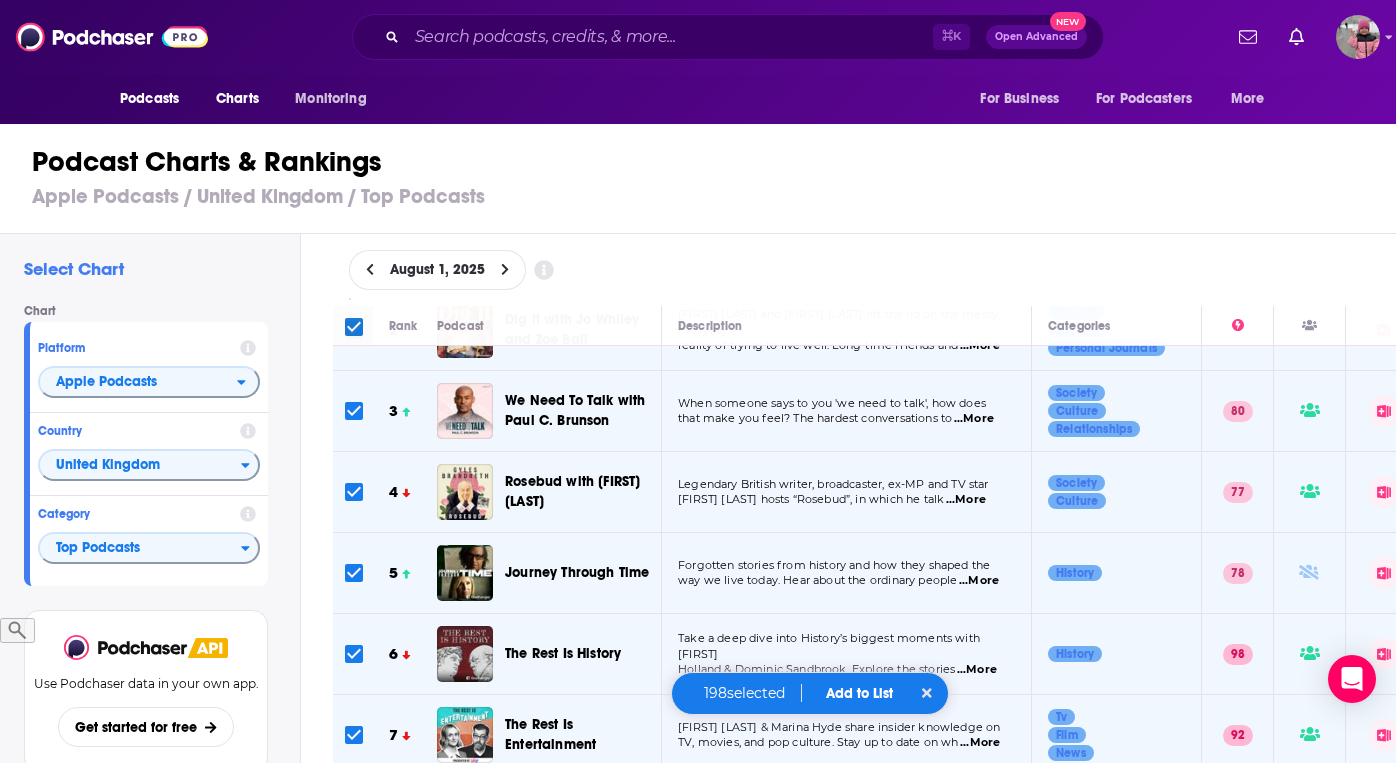 click on "Add to List" at bounding box center [859, 693] 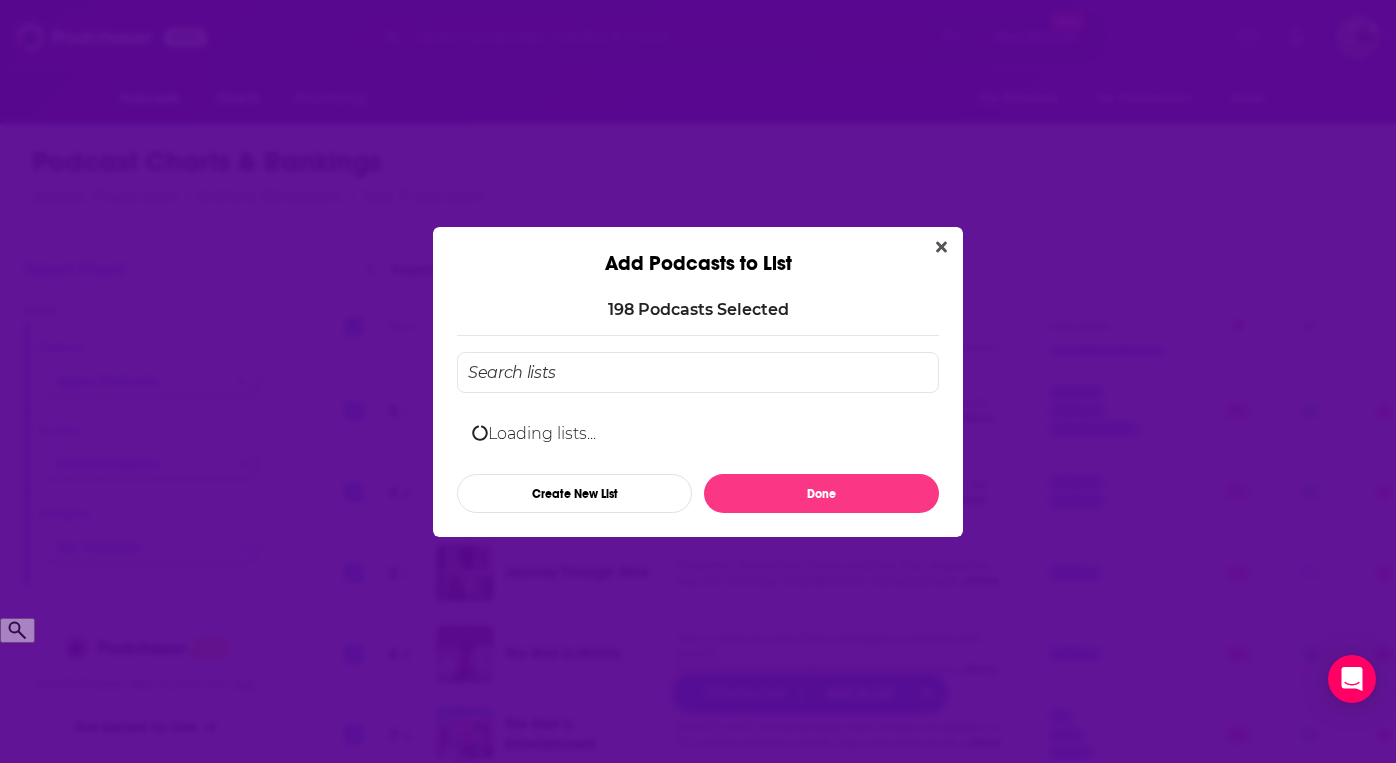 scroll, scrollTop: 137, scrollLeft: 0, axis: vertical 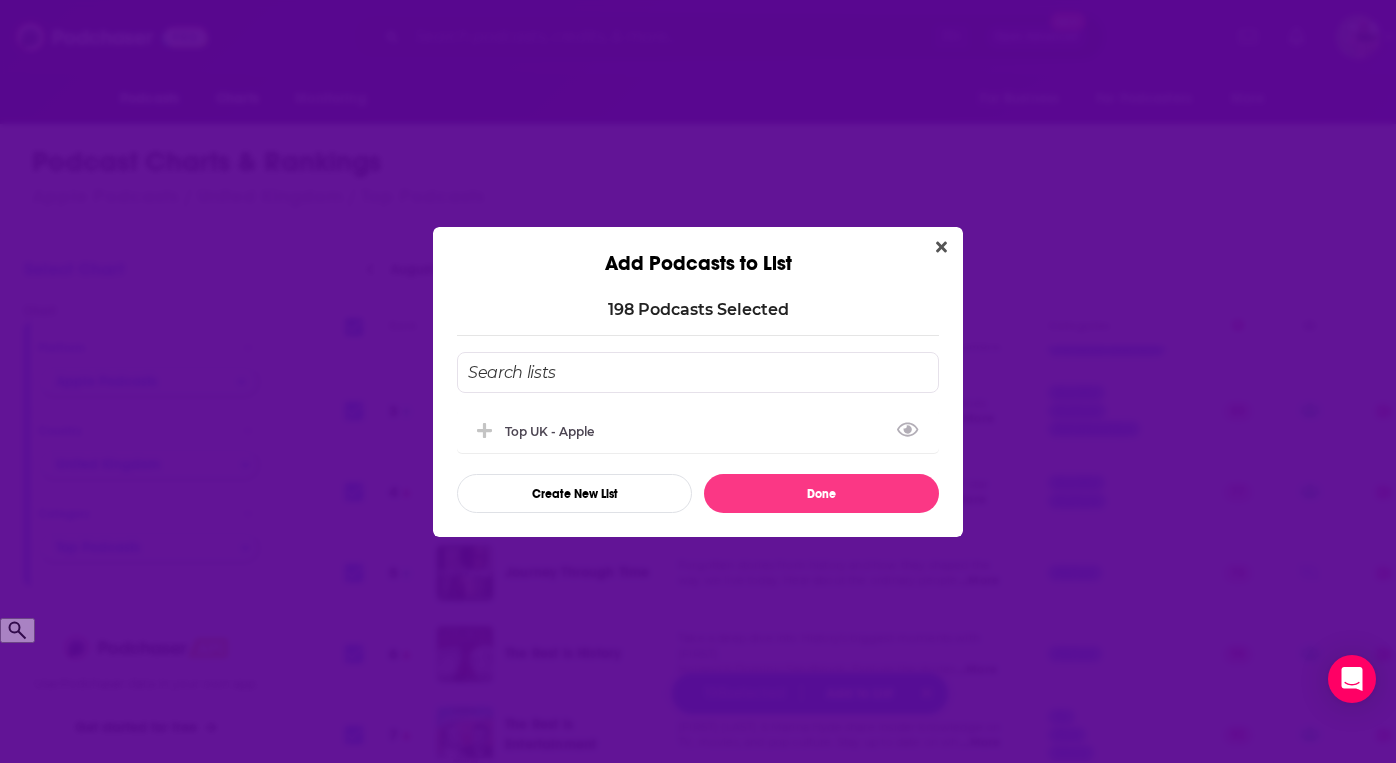 click at bounding box center [698, 372] 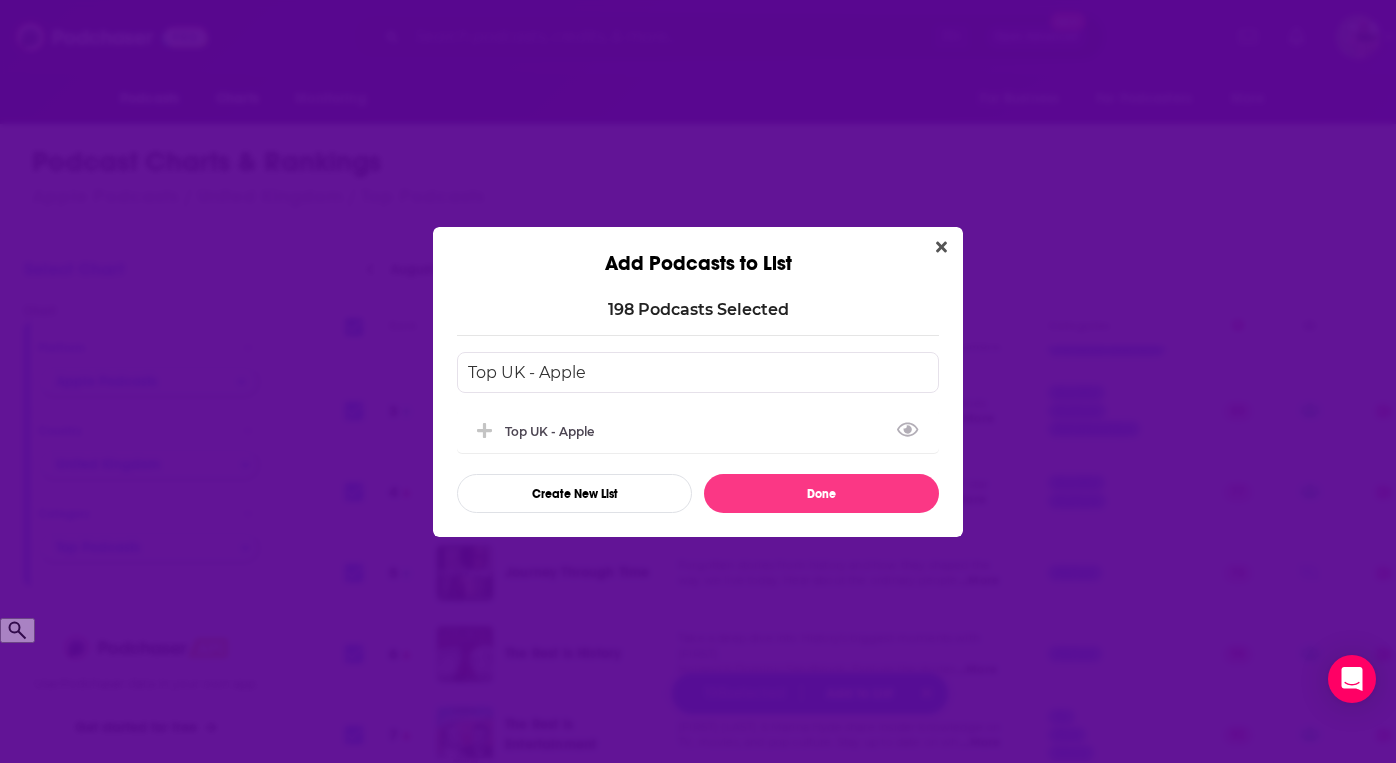 click on "Top UK - Apple" at bounding box center [698, 372] 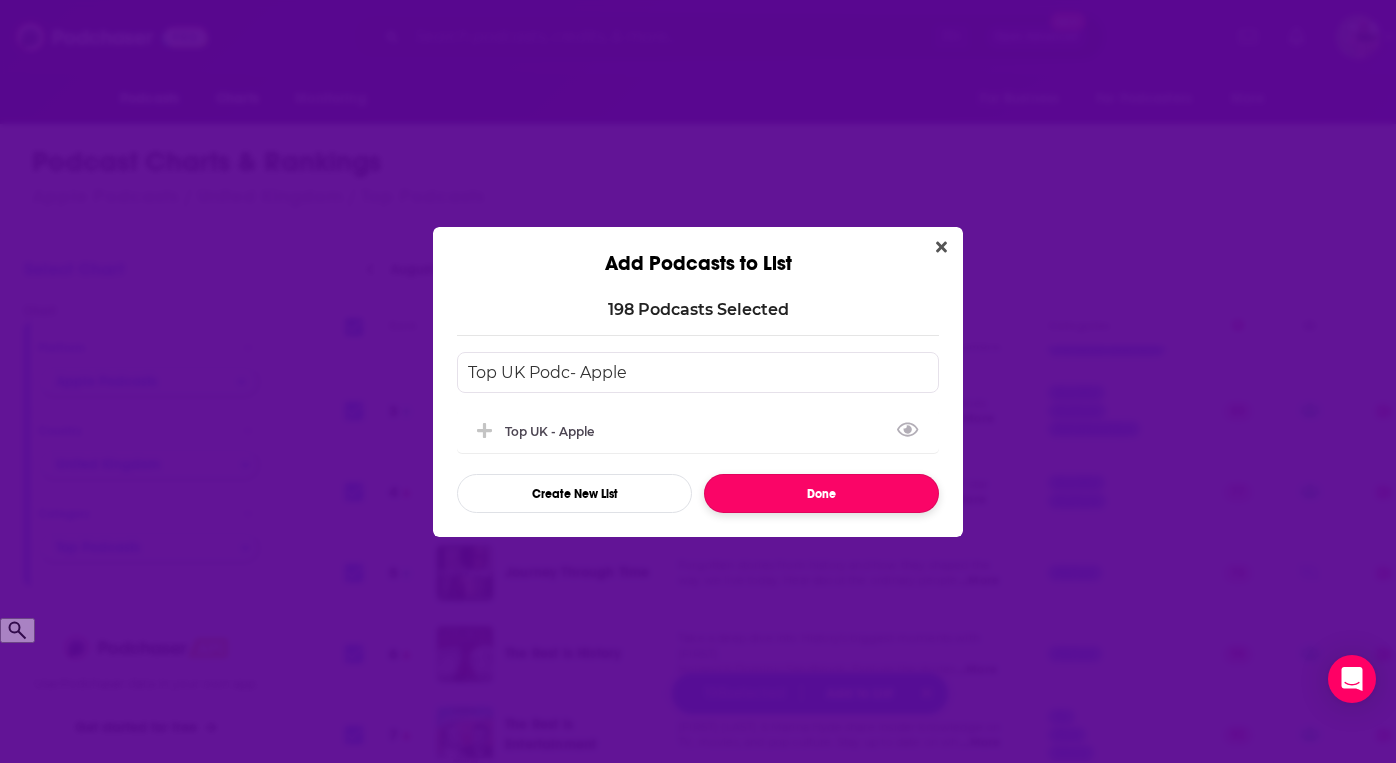 click on "Done" at bounding box center [821, 493] 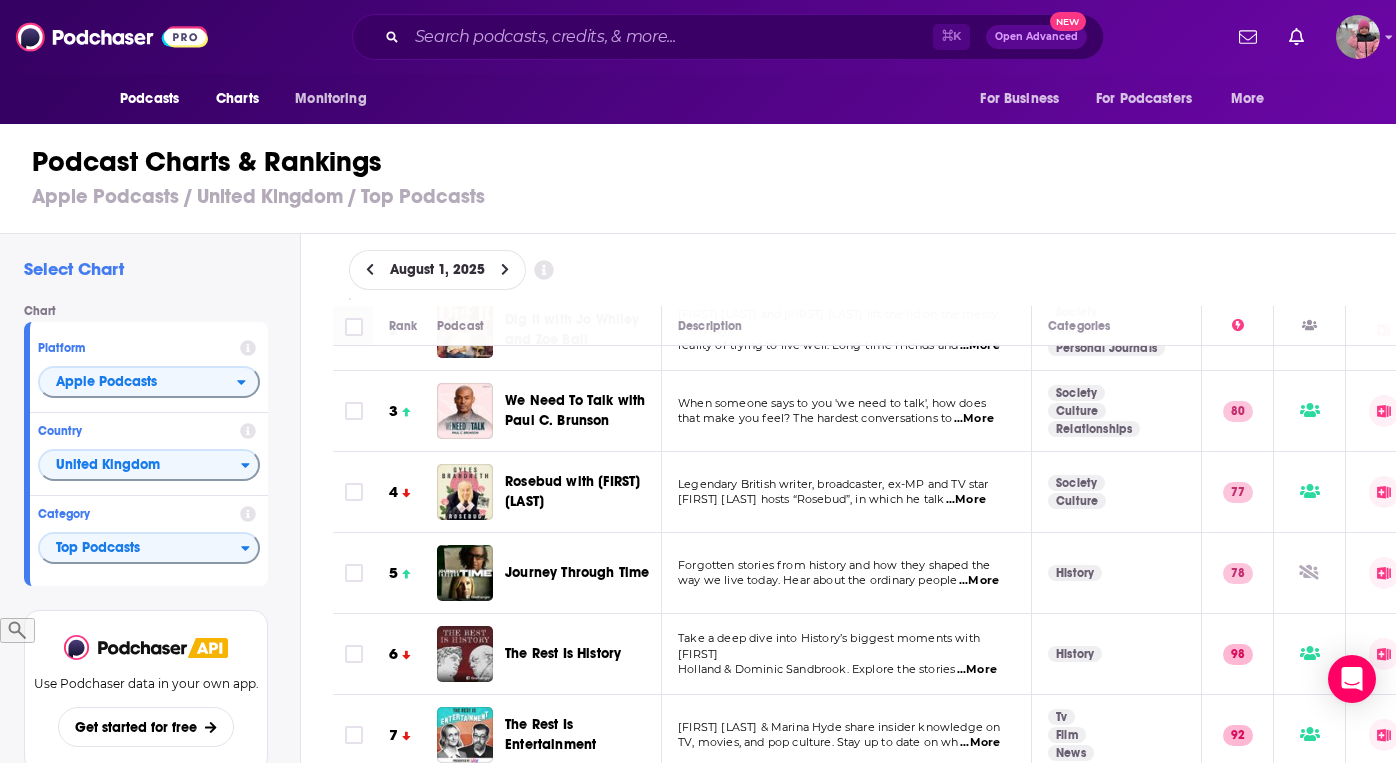 scroll, scrollTop: 137, scrollLeft: 0, axis: vertical 